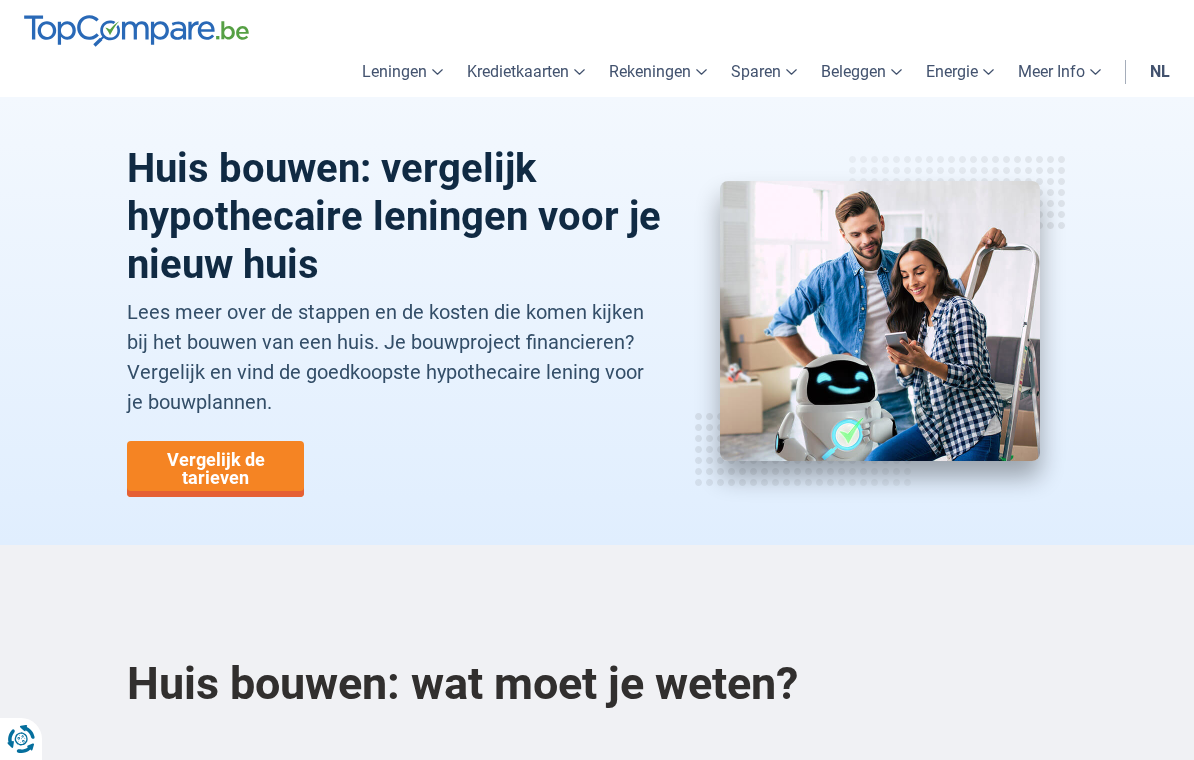 scroll, scrollTop: 0, scrollLeft: 0, axis: both 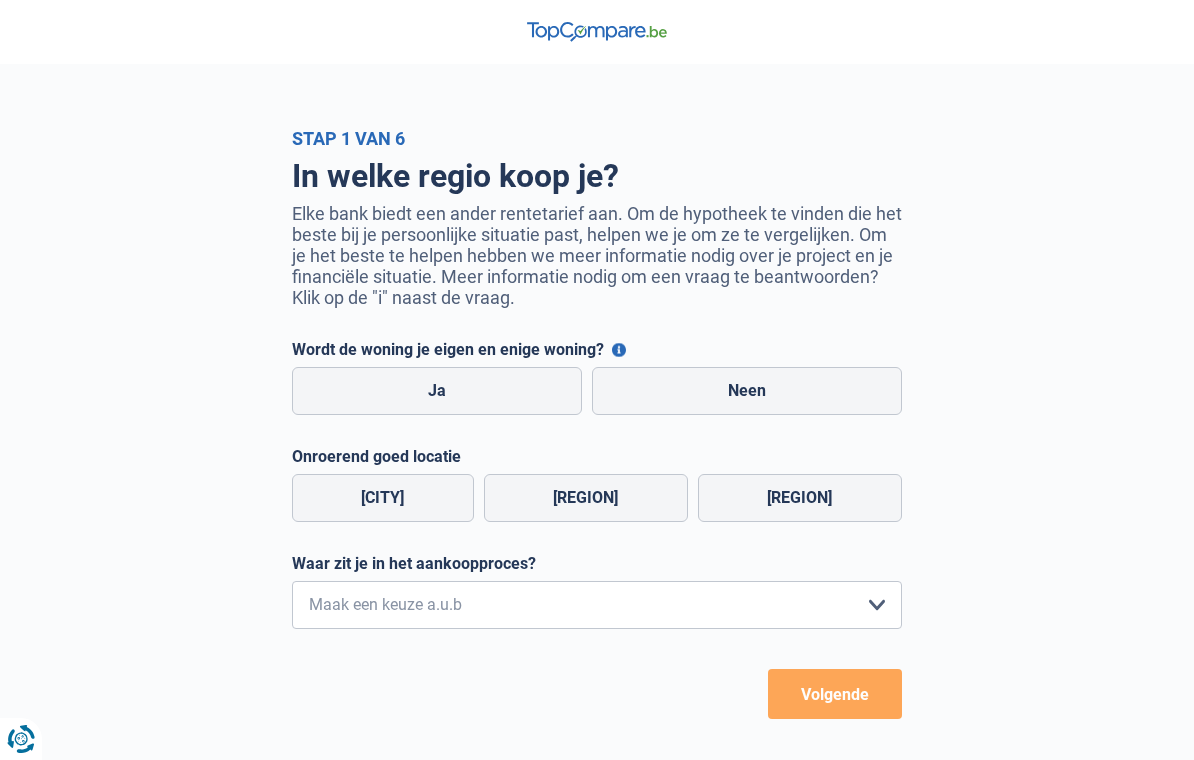 click on "Ja" at bounding box center [437, 391] 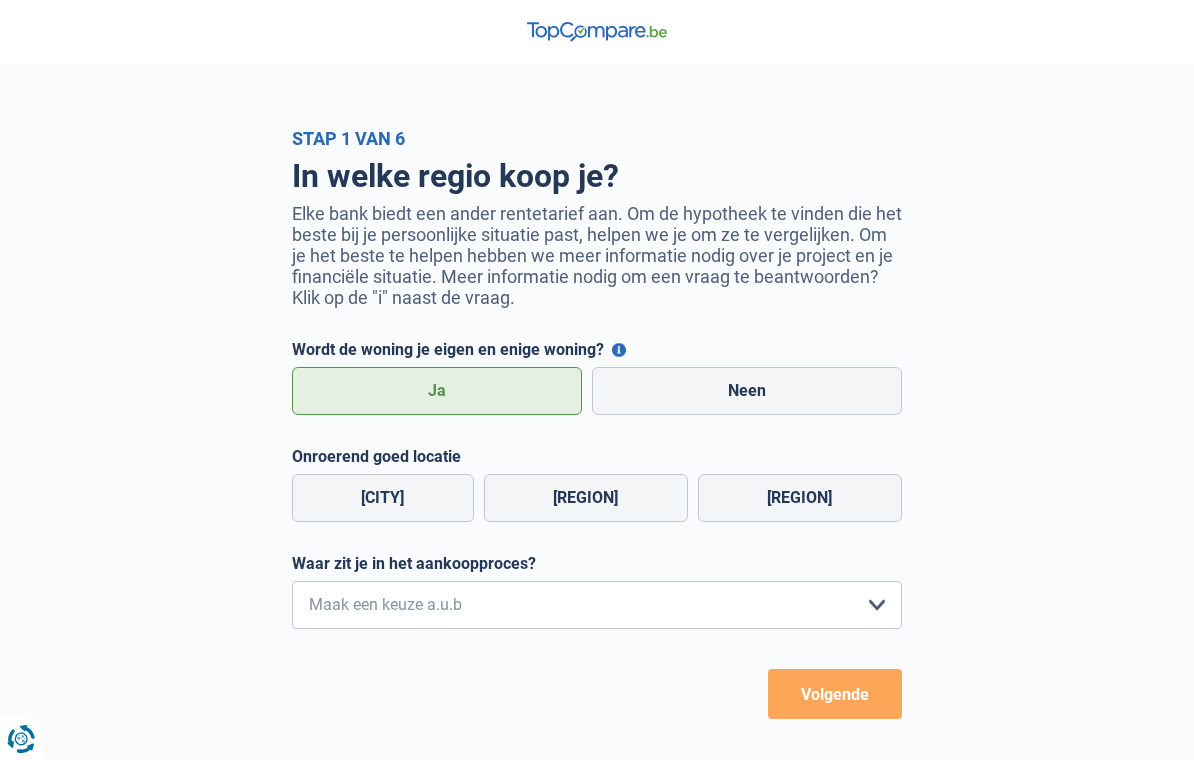 click on "[REGION]" at bounding box center [586, 498] 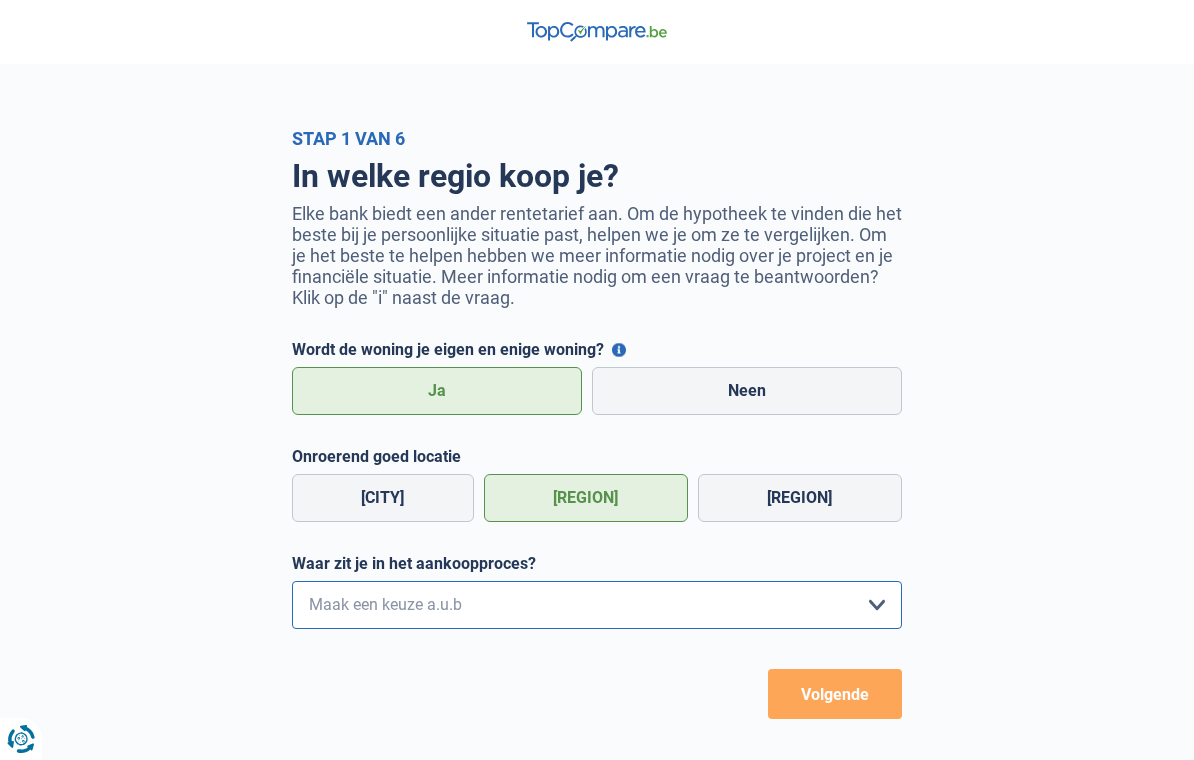 click on "Ik wil me uitsluitend informeren omdat ik op dit moment geen concrete plannen heb om iets te kopen Ik ben actief op zoek, maar heb nog geen woning gevonden Ik heb een woning gevonden en ga de komende dagen een bod uitbrengen Ik heb een woning gevonden en mijn bod is aanvaard
Maak een keuze a.u.b" at bounding box center [597, 605] 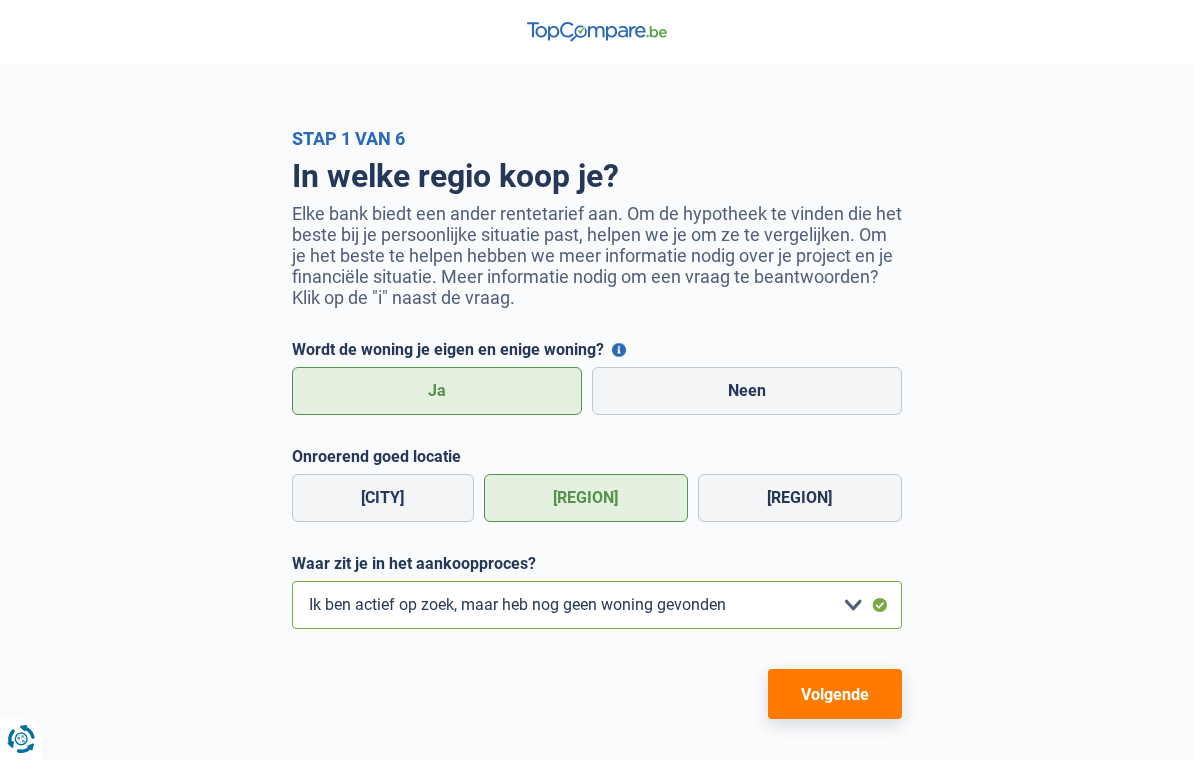 click on "Ik wil me uitsluitend informeren omdat ik op dit moment geen concrete plannen heb om iets te kopen Ik ben actief op zoek, maar heb nog geen woning gevonden Ik heb een woning gevonden en ga de komende dagen een bod uitbrengen Ik heb een woning gevonden en mijn bod is aanvaard
Maak een keuze a.u.b" at bounding box center [597, 605] 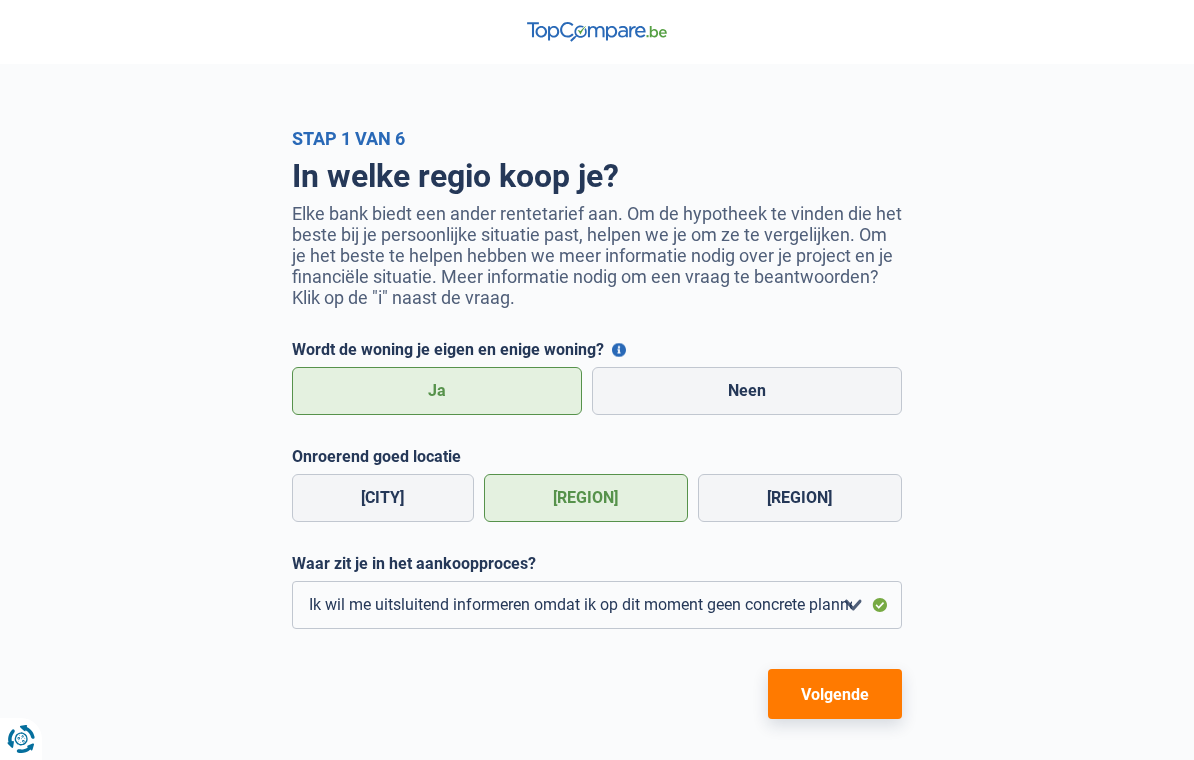 click on "Volgende" at bounding box center [835, 694] 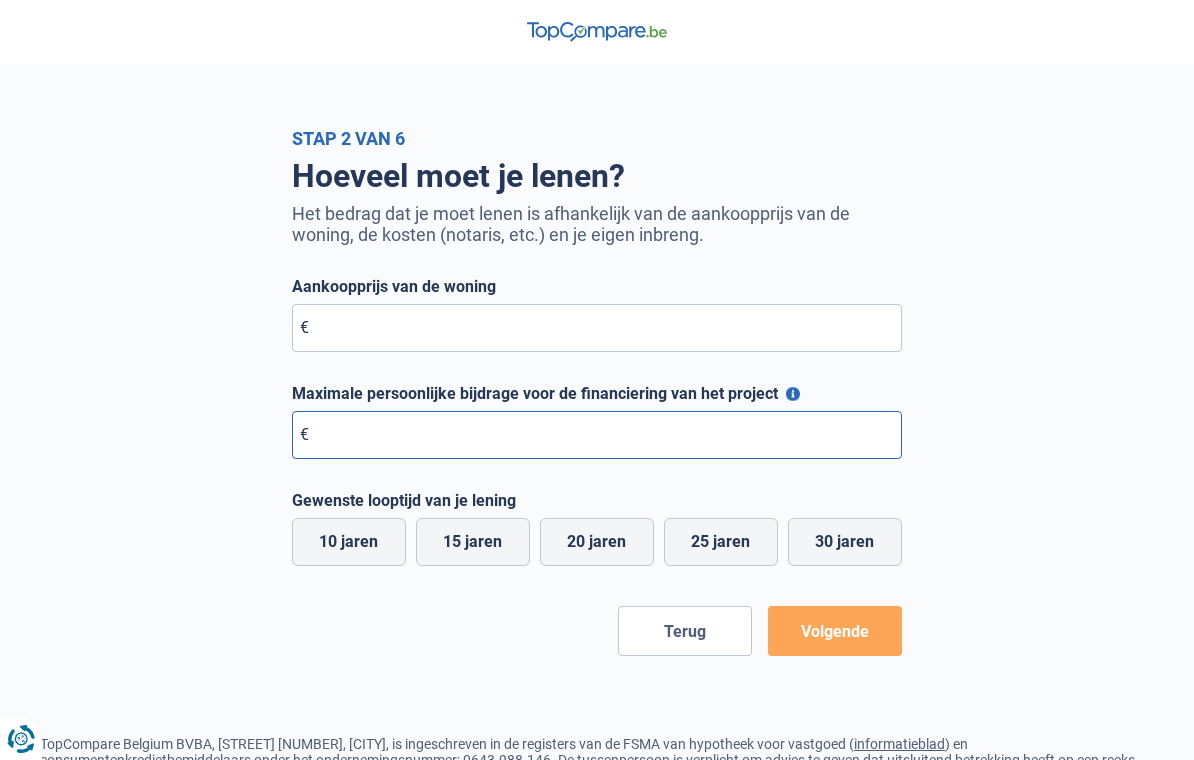 click on "Maximale persoonlijke bijdrage voor de financiering van het project" at bounding box center [597, 435] 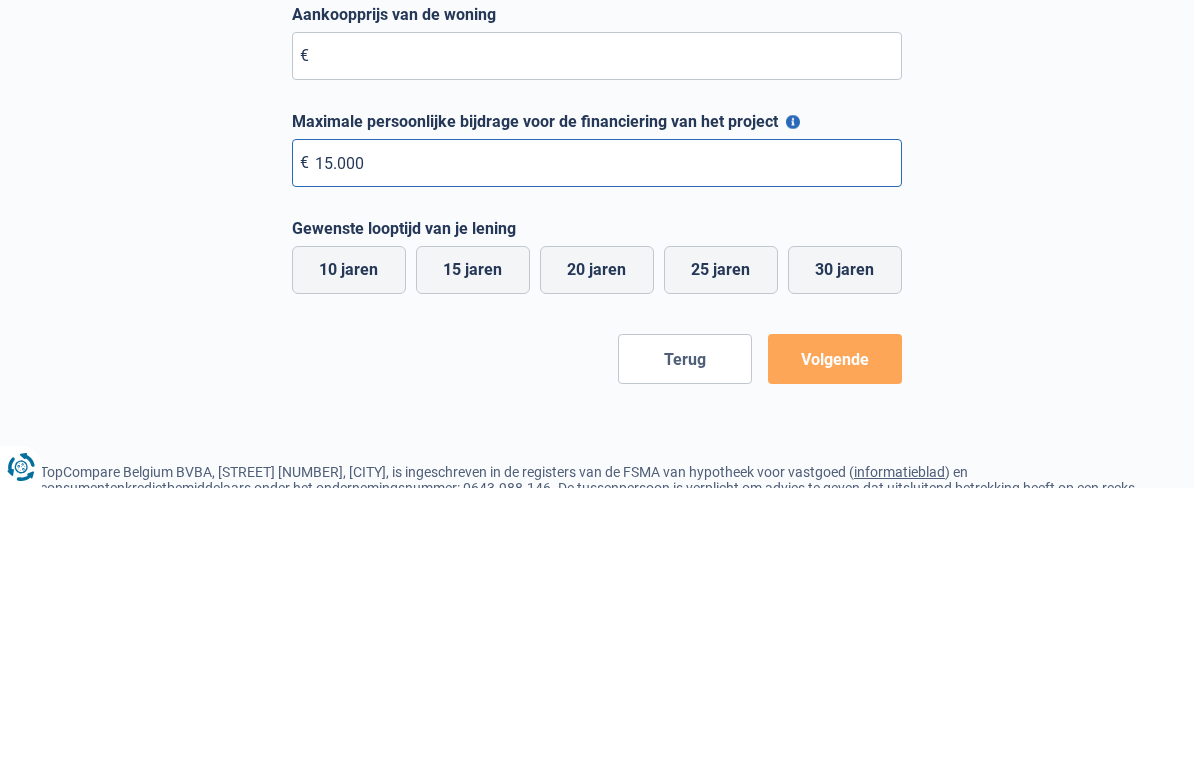 type on "150.000" 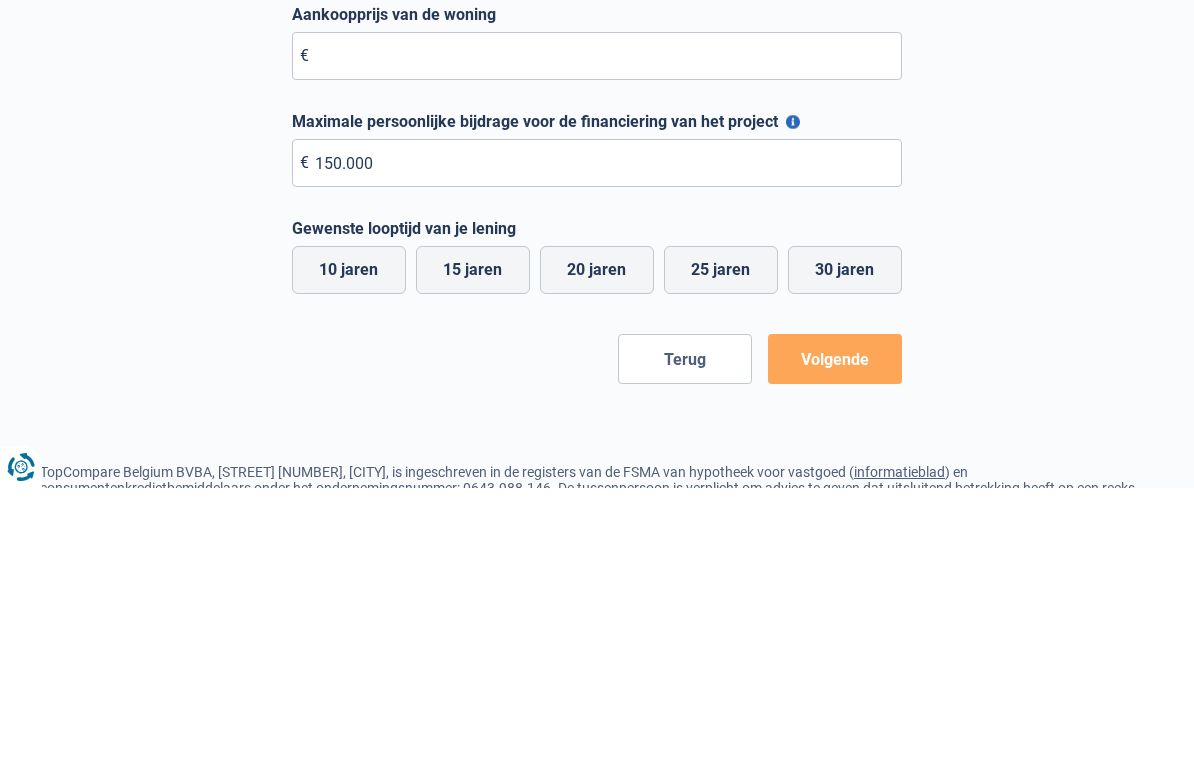 click on "25 jaren" at bounding box center [721, 542] 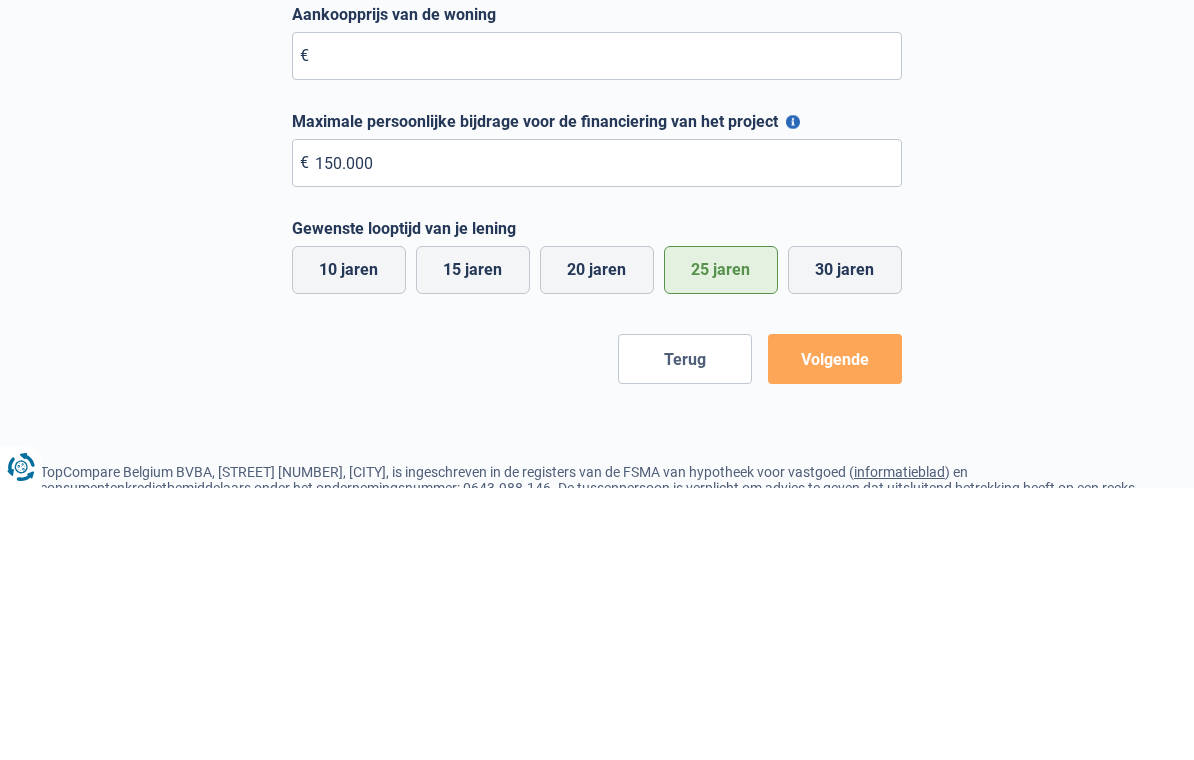 scroll, scrollTop: 206, scrollLeft: 0, axis: vertical 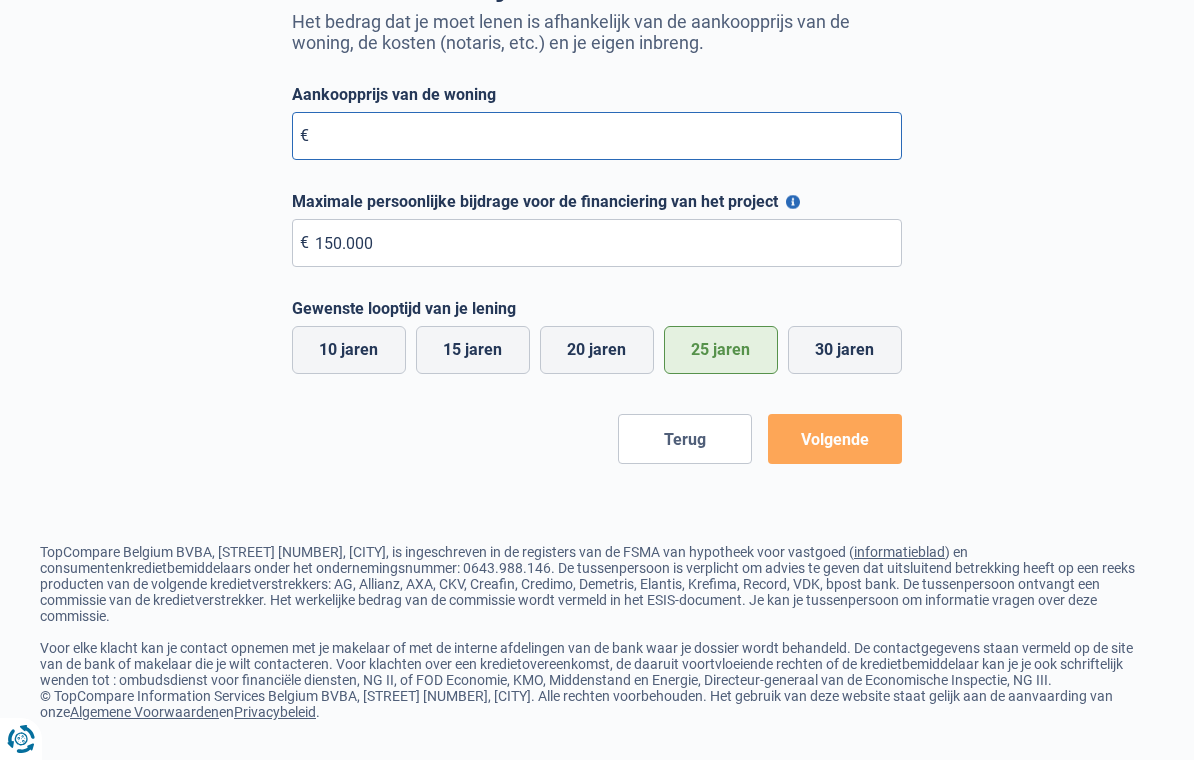 click on "Aankoopprijs van de woning" at bounding box center [597, 136] 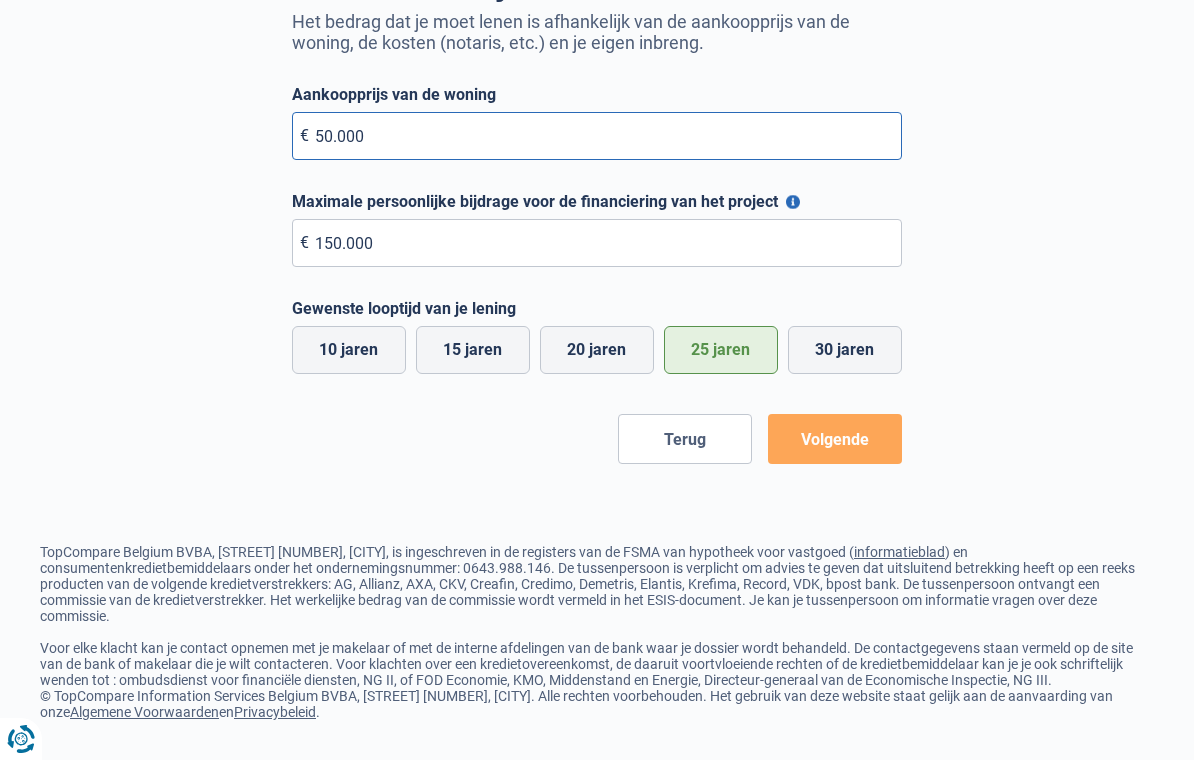 type on "500.000" 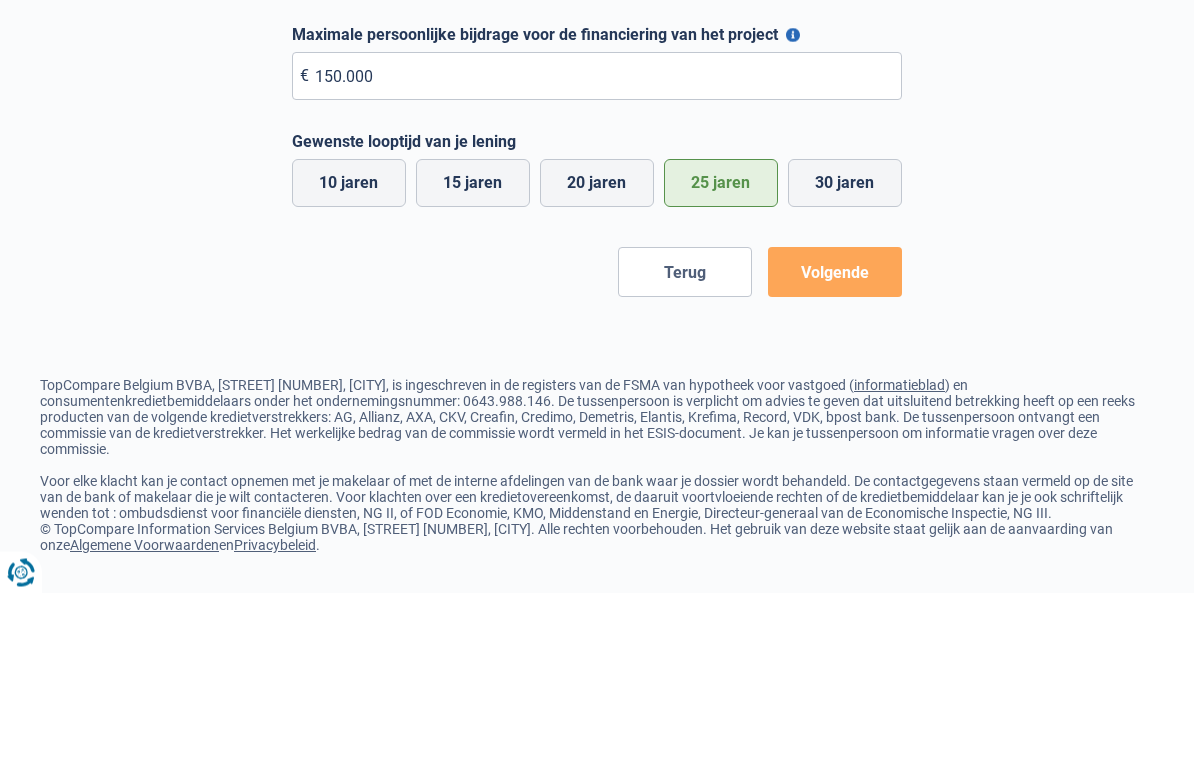 click on "Volgende" at bounding box center (835, 439) 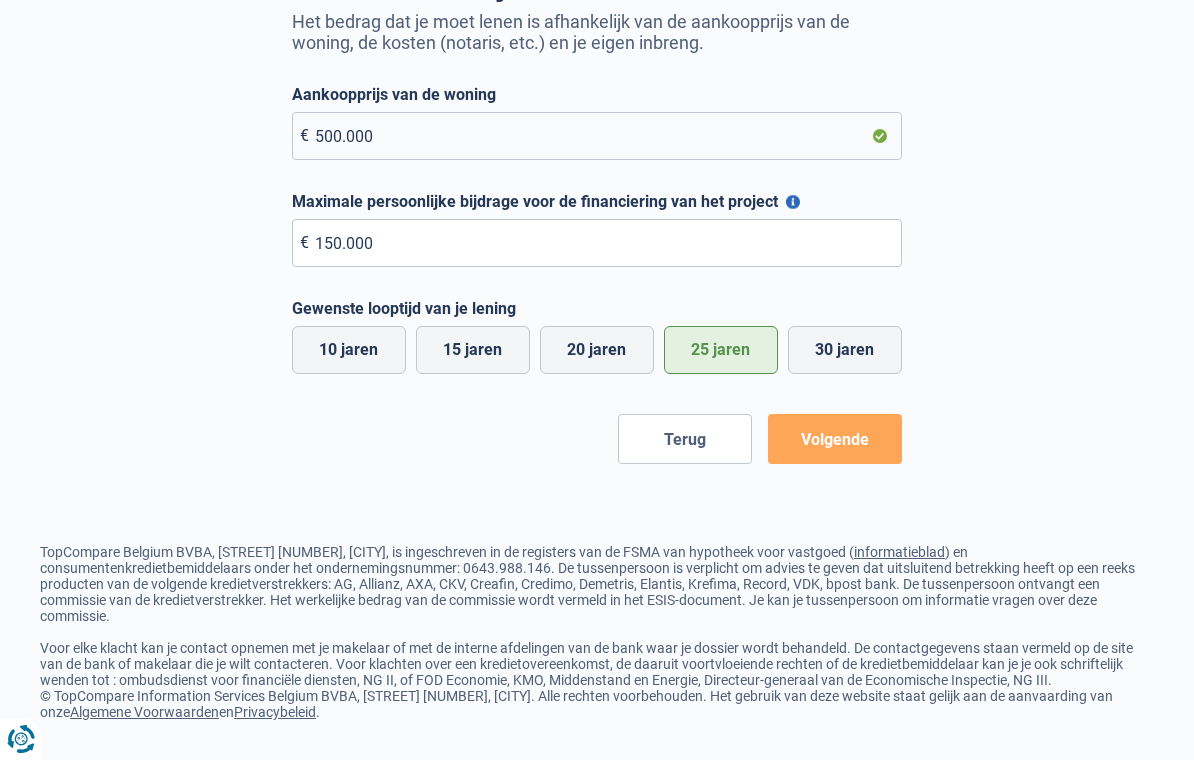 click on "Volgende" at bounding box center [835, 439] 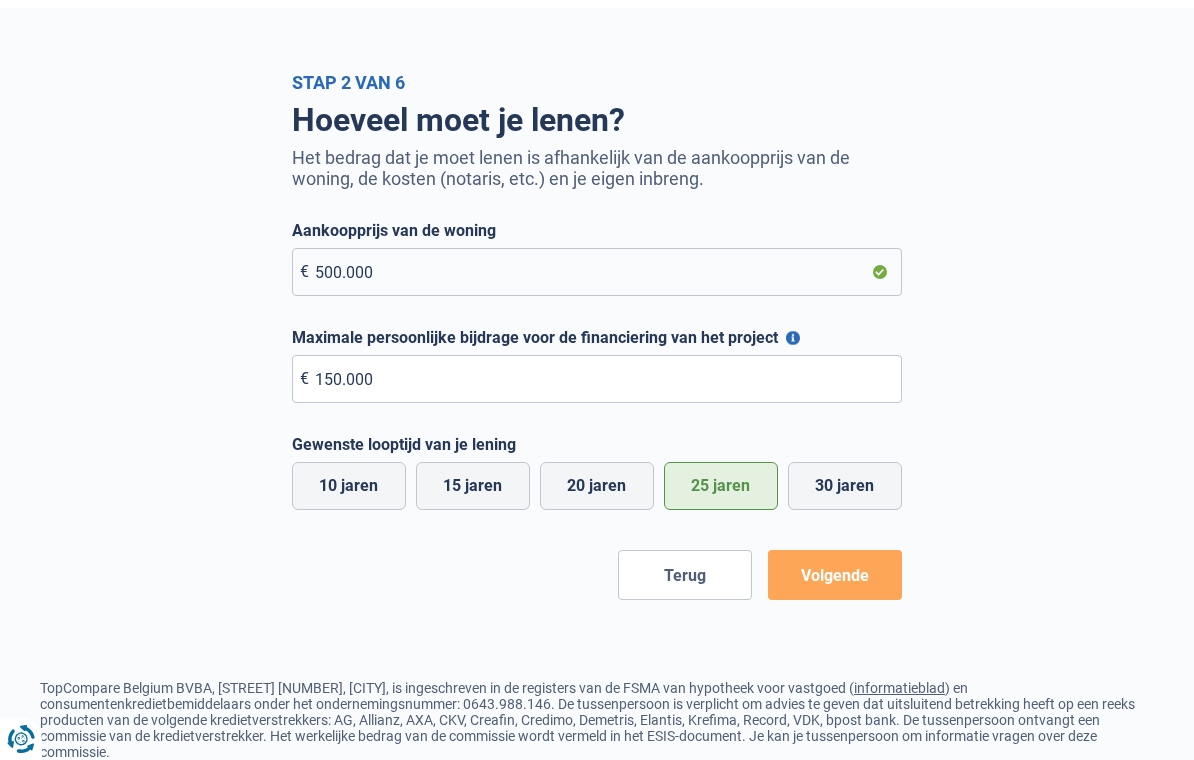 scroll, scrollTop: 0, scrollLeft: 0, axis: both 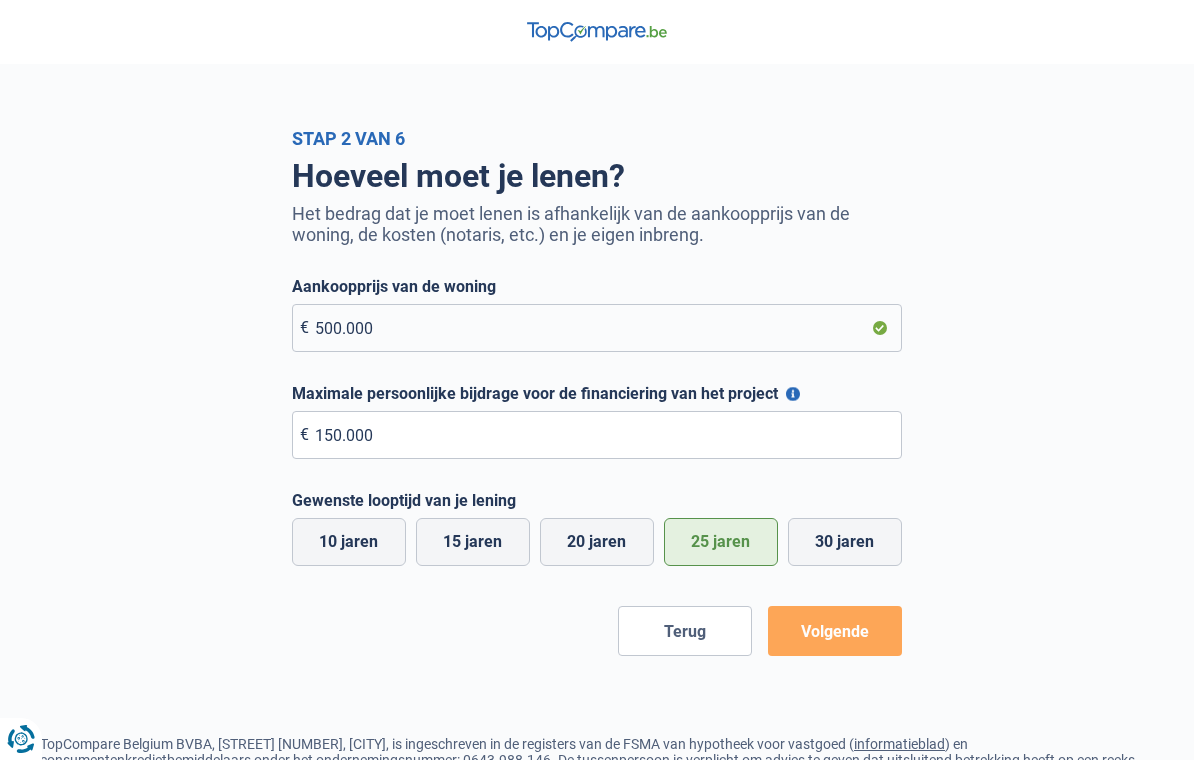 click on "Maximale persoonlijke bijdrage voor de financiering van het project" at bounding box center [793, 394] 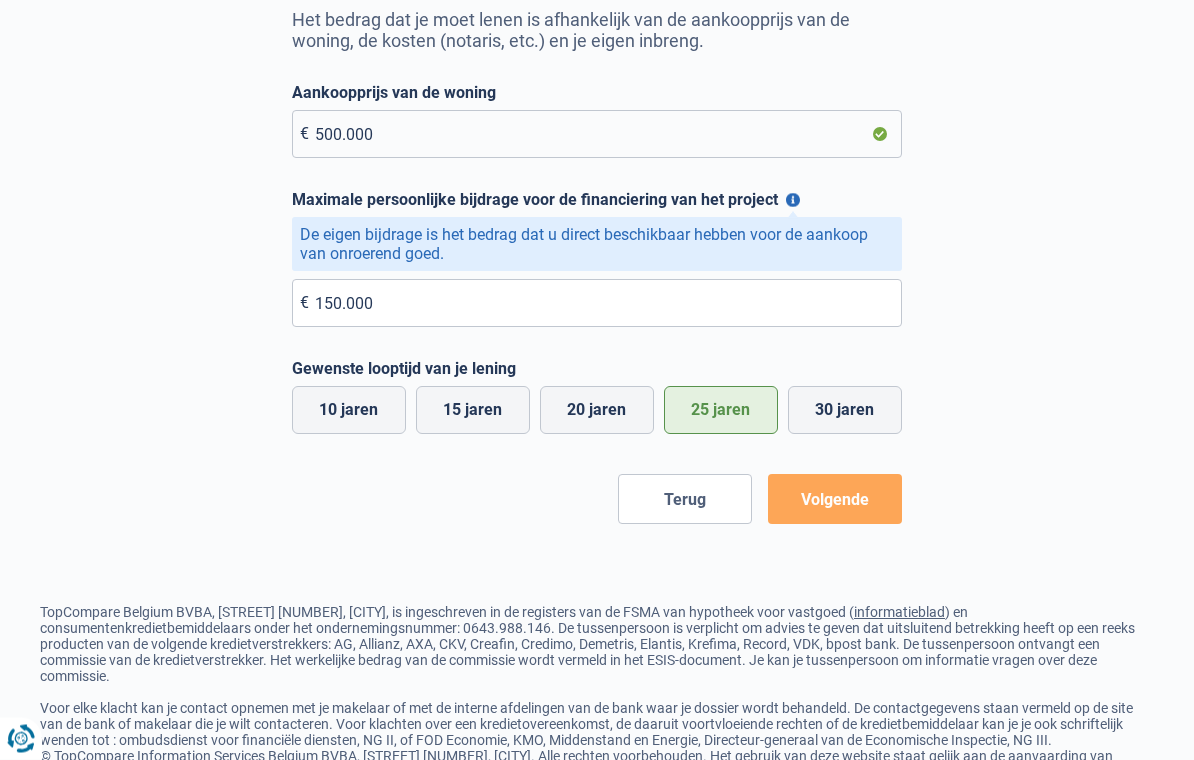 click on "Volgende" at bounding box center [835, 500] 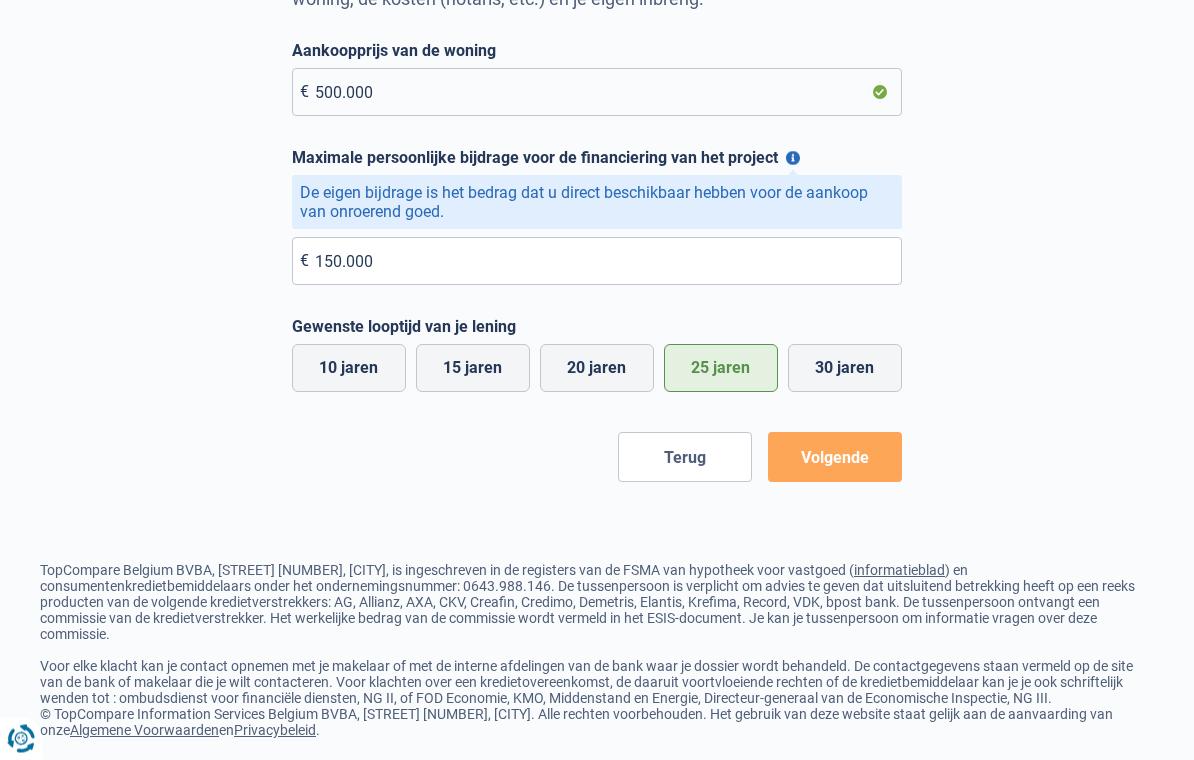 scroll, scrollTop: 236, scrollLeft: 0, axis: vertical 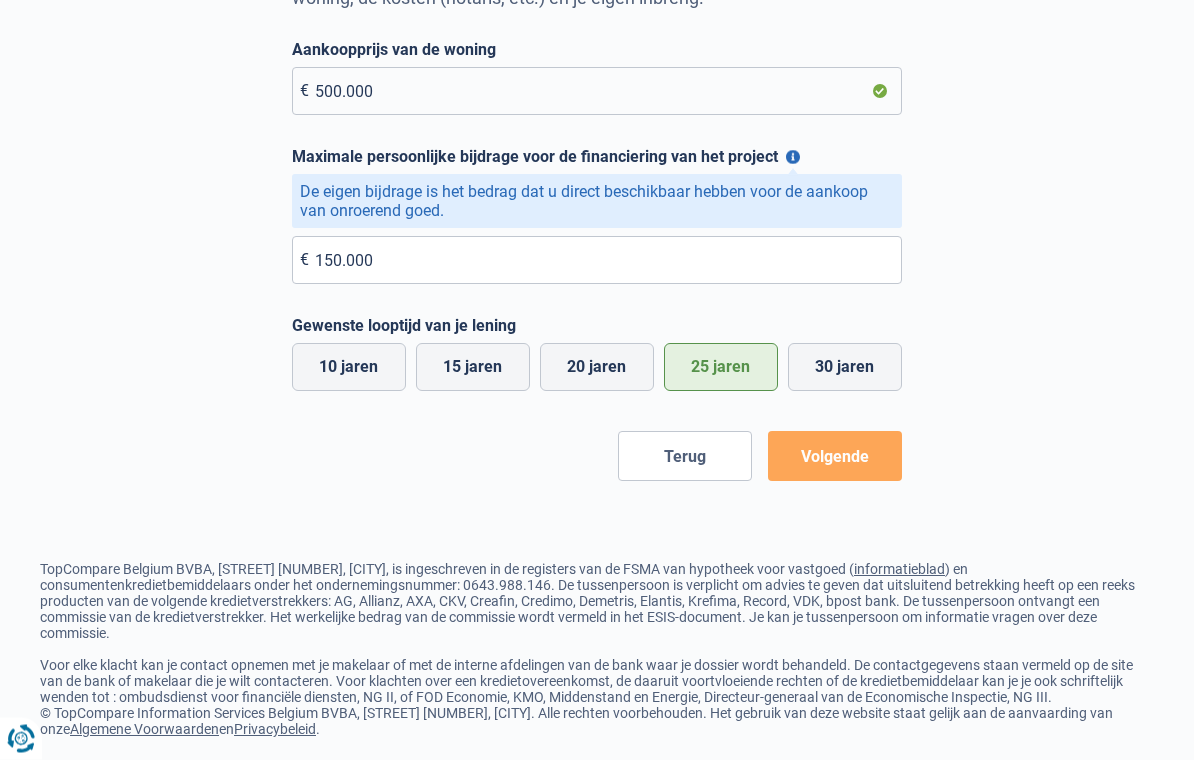 click on "Volgende" at bounding box center (835, 457) 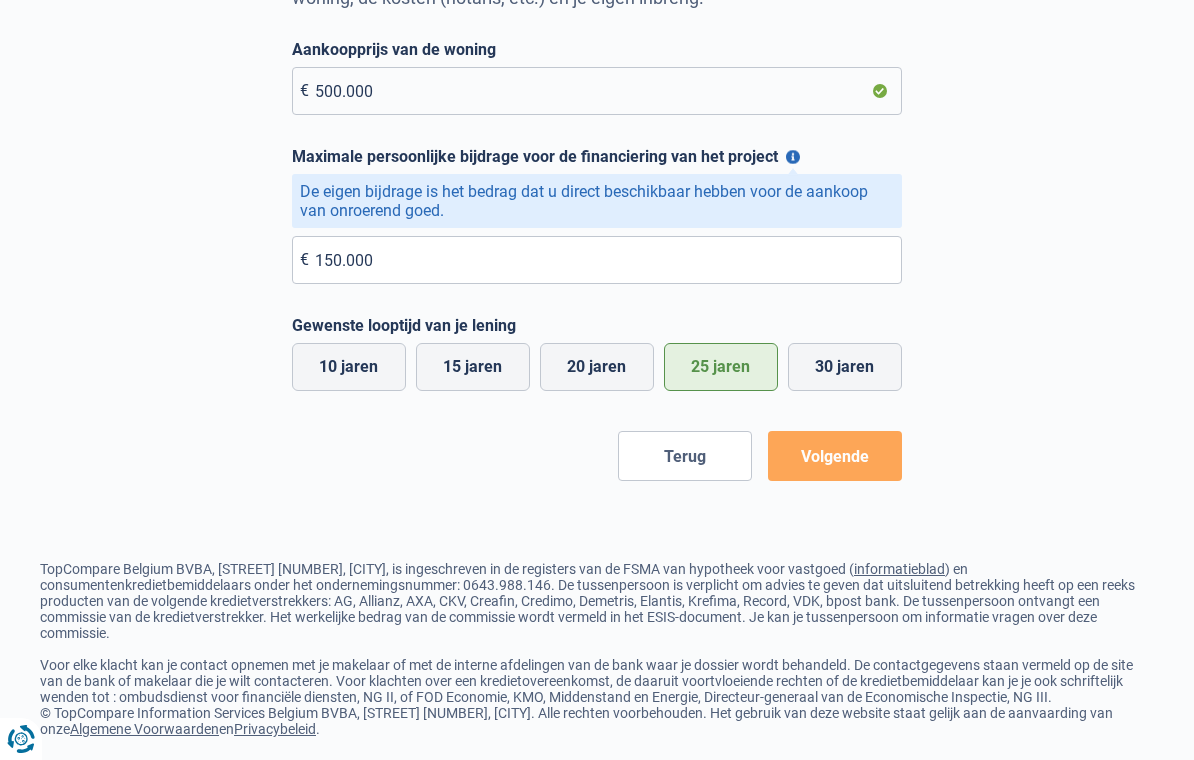 click on "Volgende" at bounding box center [835, 456] 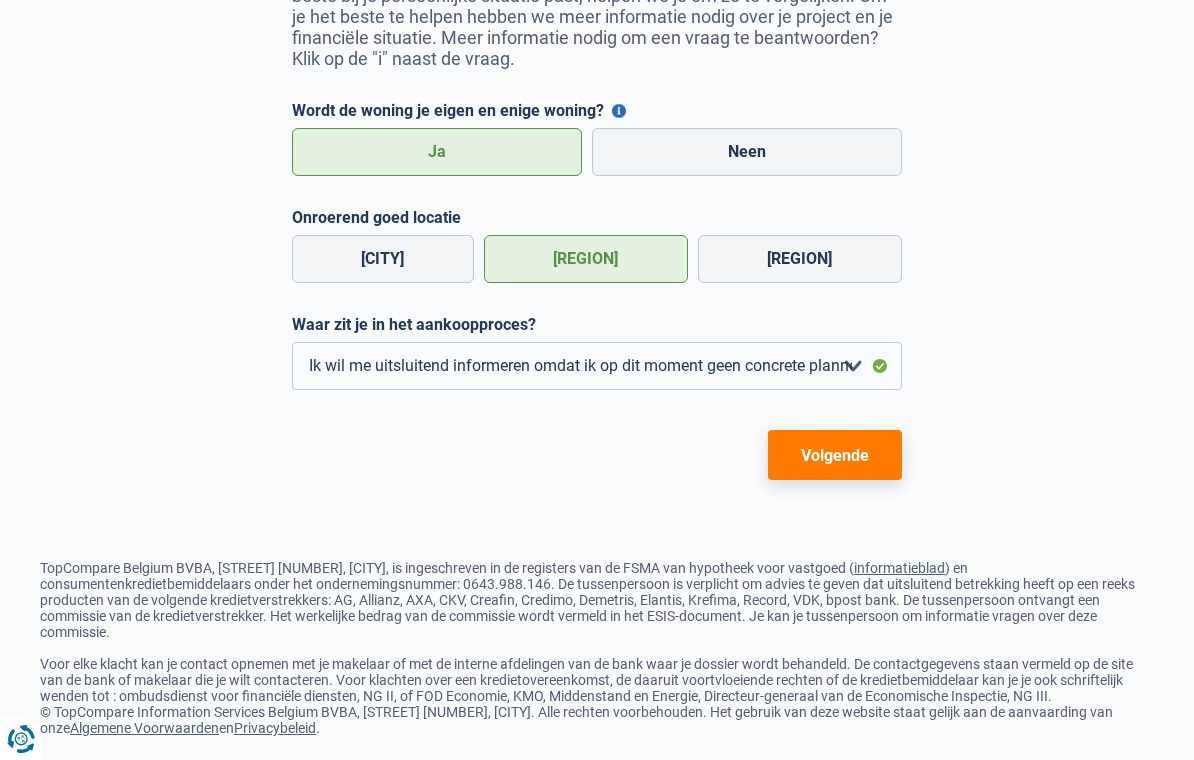 scroll, scrollTop: 241, scrollLeft: 0, axis: vertical 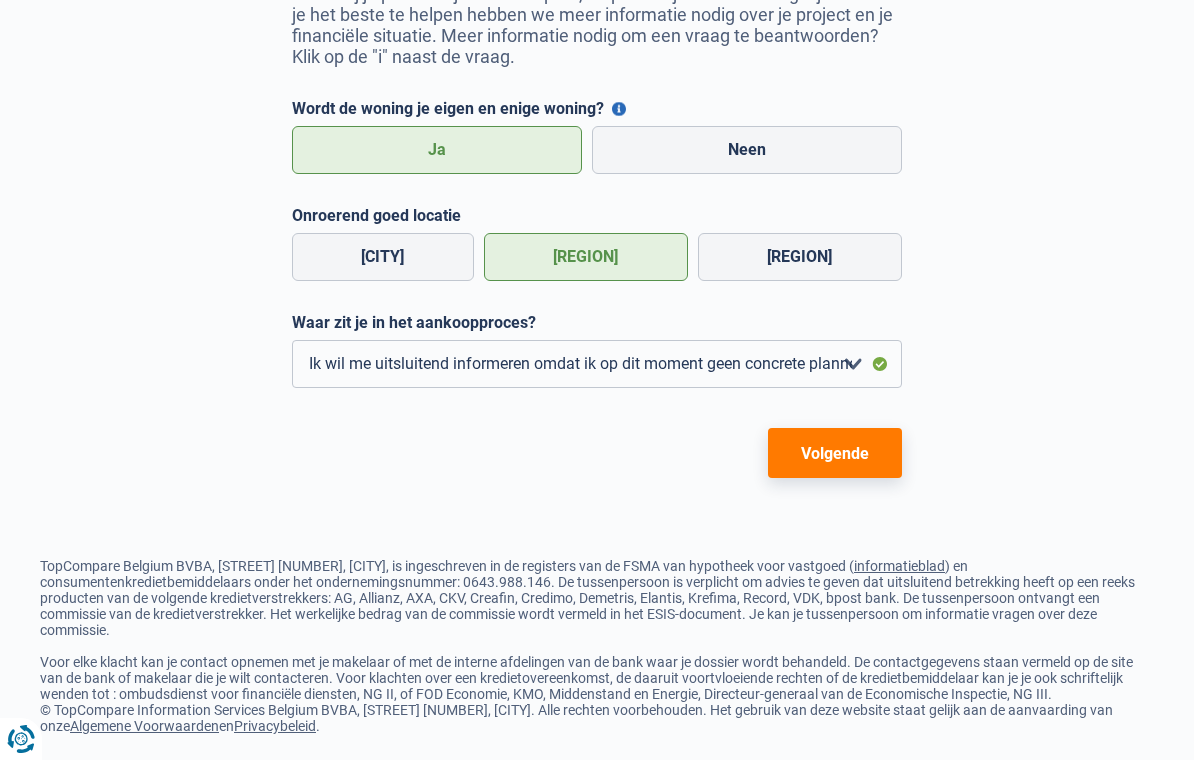 click on "Volgende" at bounding box center [835, 453] 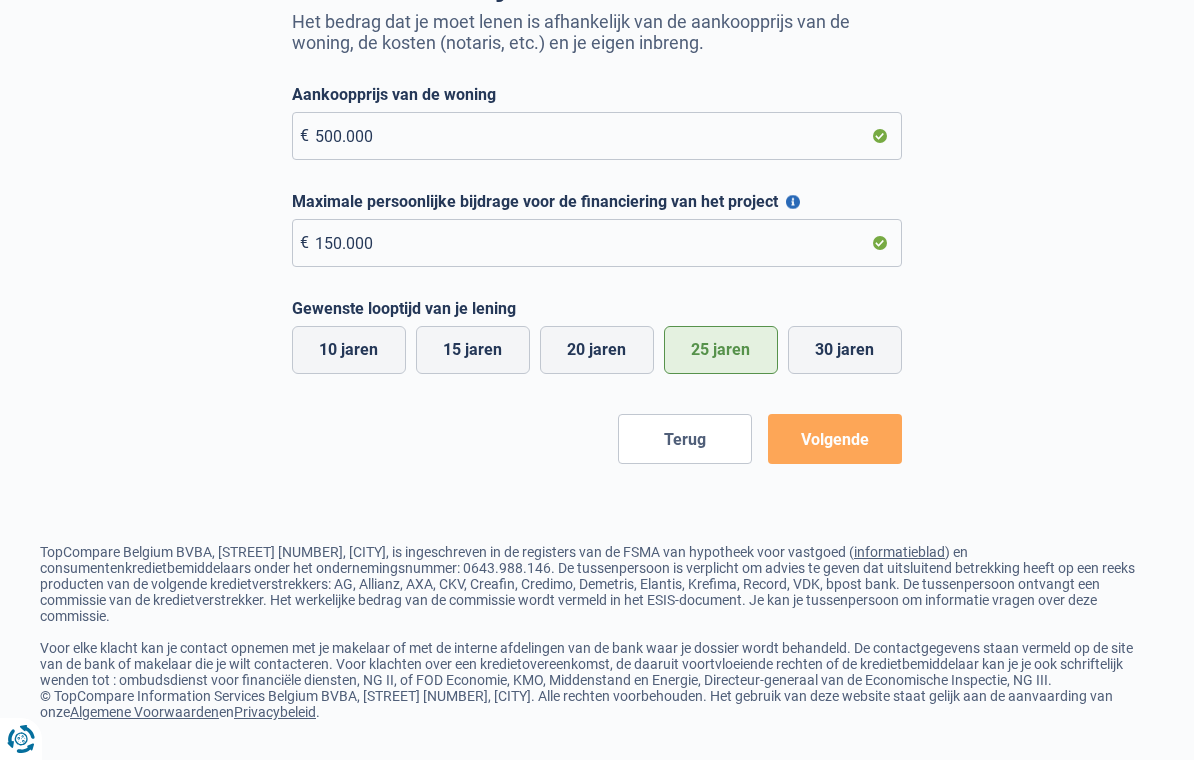 scroll, scrollTop: 0, scrollLeft: 0, axis: both 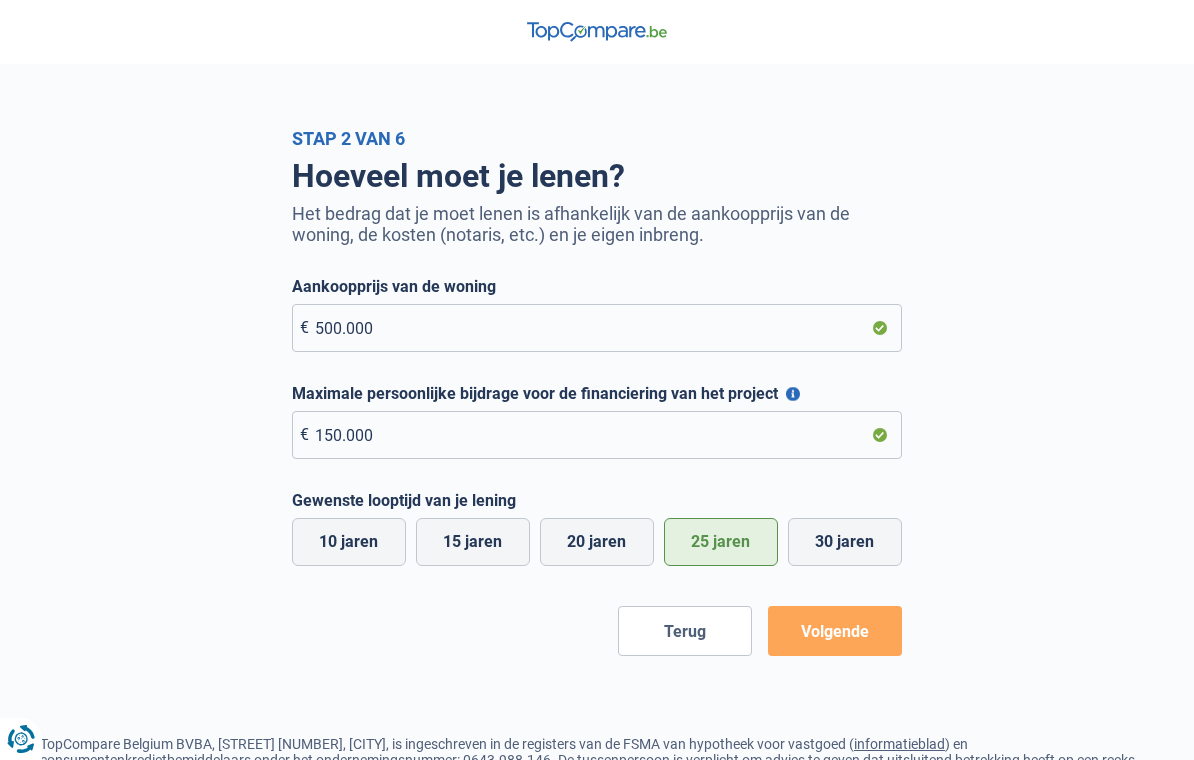 click on "Volgende" at bounding box center (835, 631) 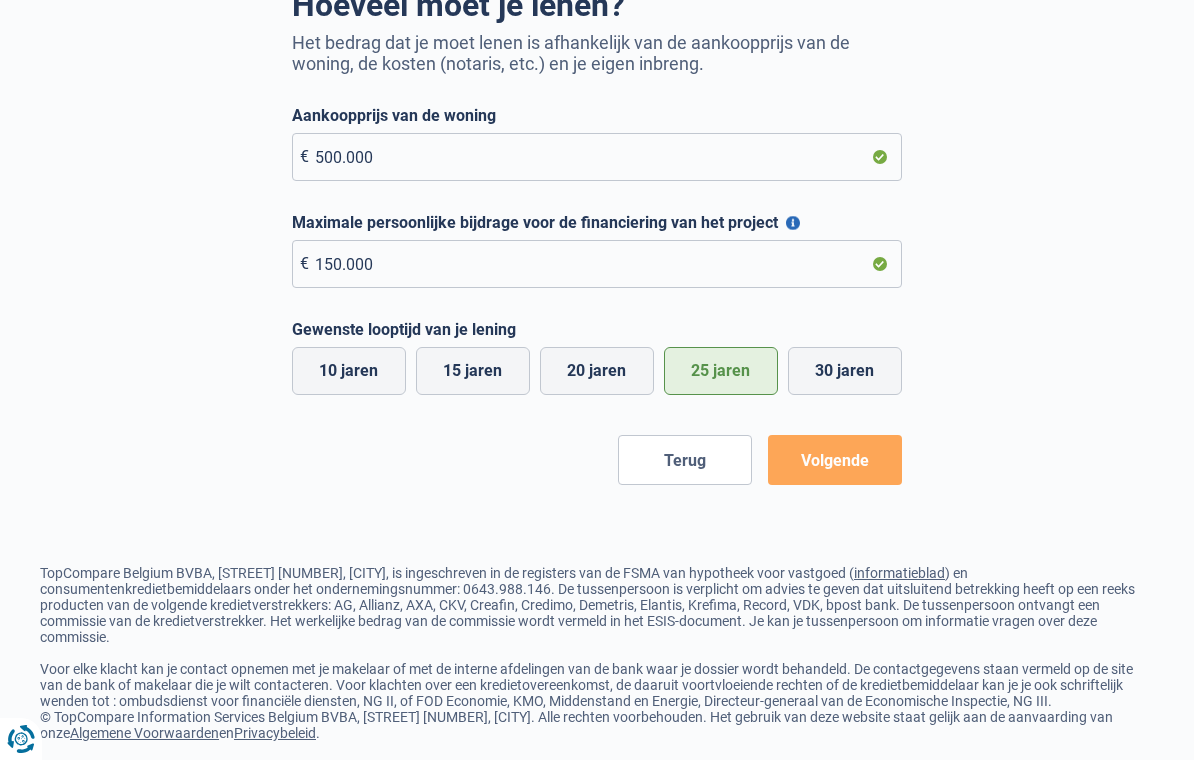 scroll, scrollTop: 174, scrollLeft: 0, axis: vertical 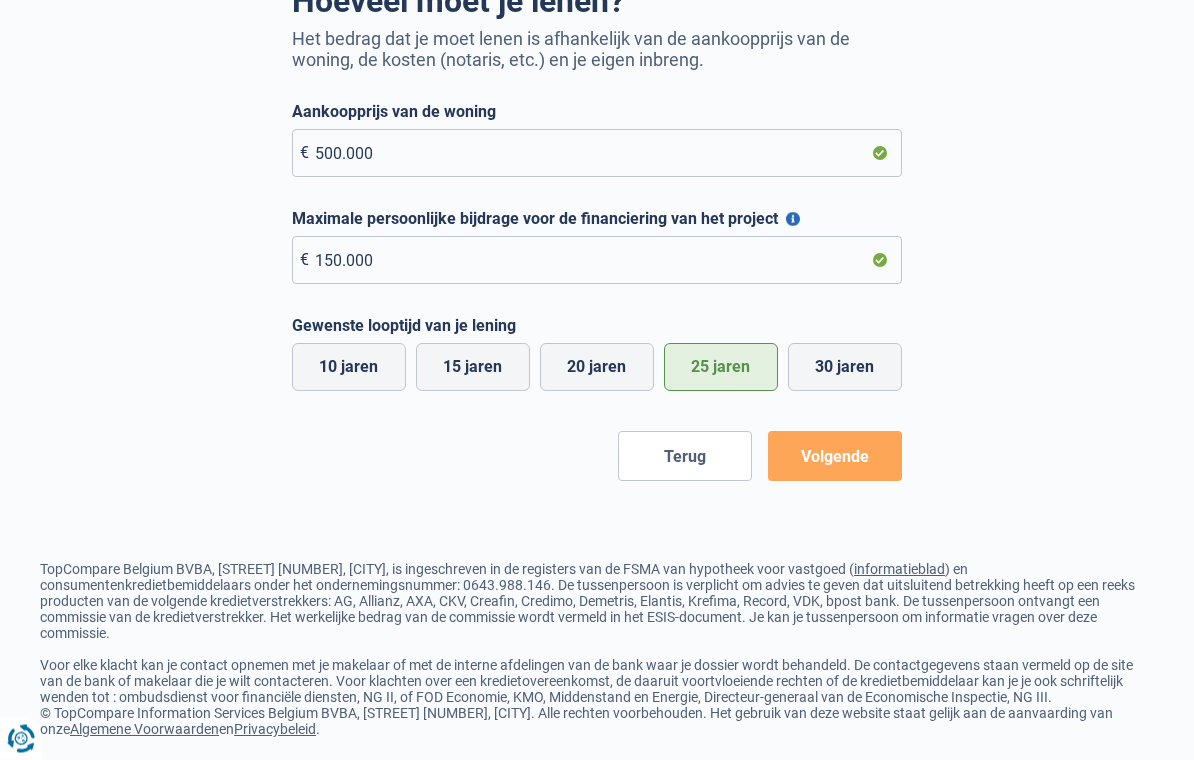 click on "Volgende" at bounding box center [835, 457] 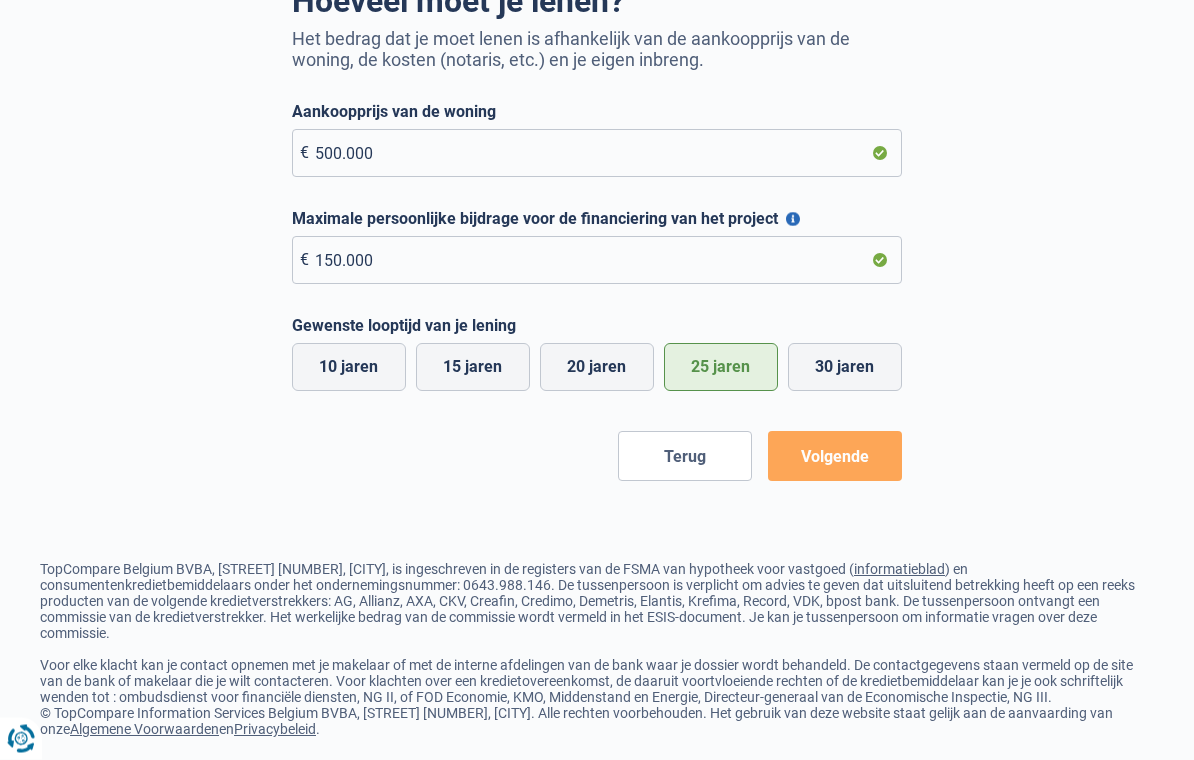 click on "Volgende" at bounding box center (835, 457) 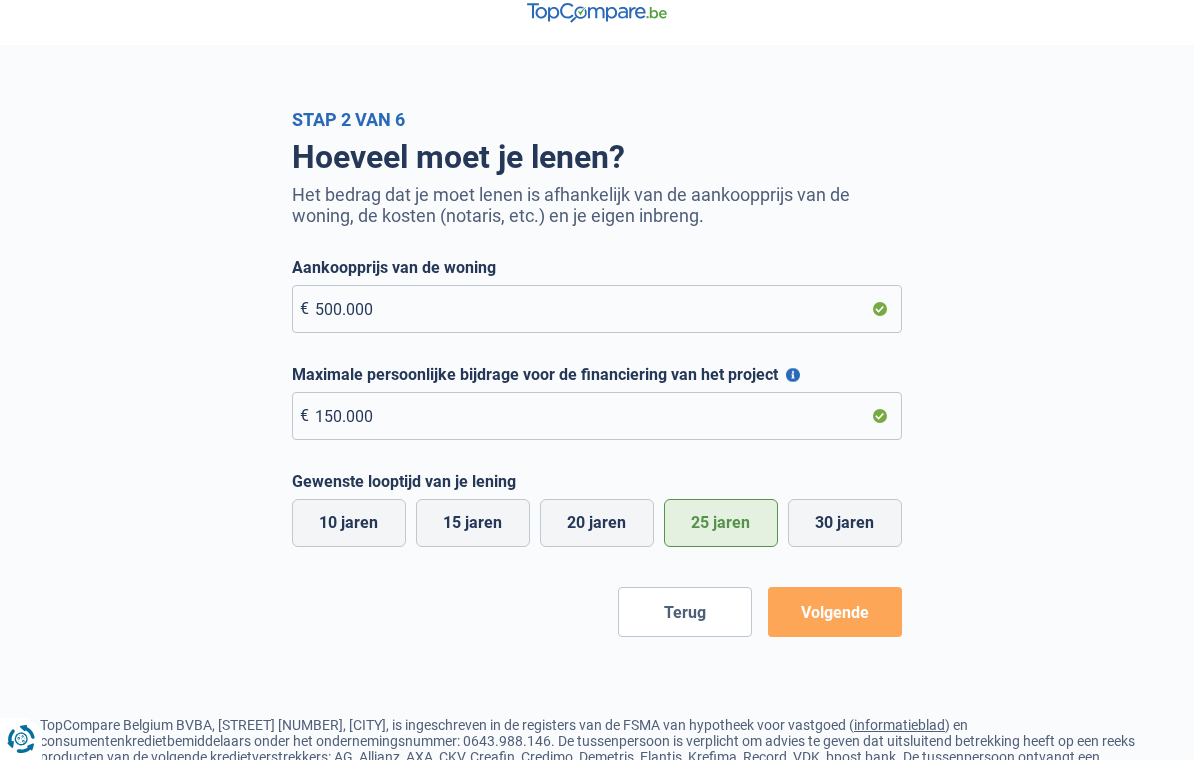 scroll, scrollTop: 0, scrollLeft: 0, axis: both 